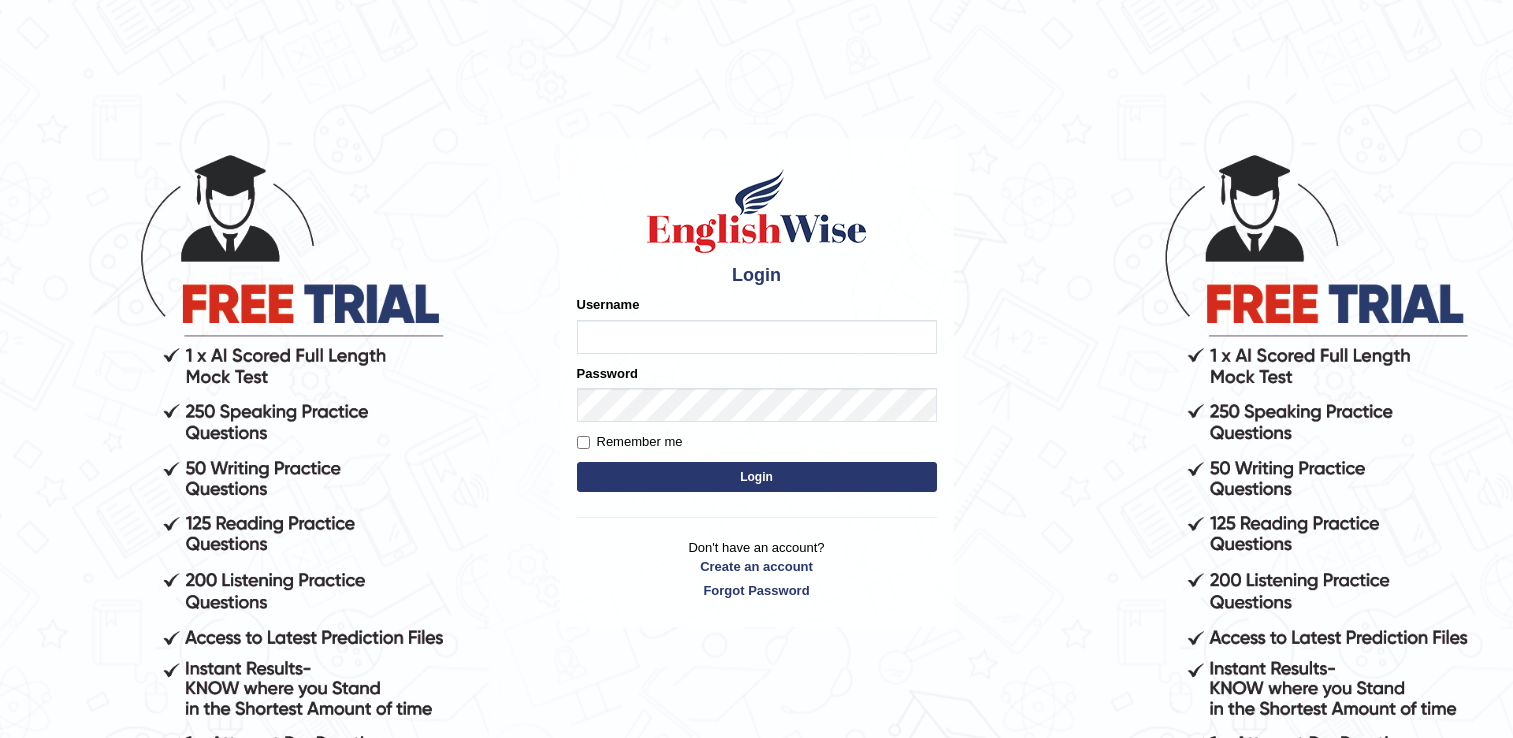 scroll, scrollTop: 0, scrollLeft: 0, axis: both 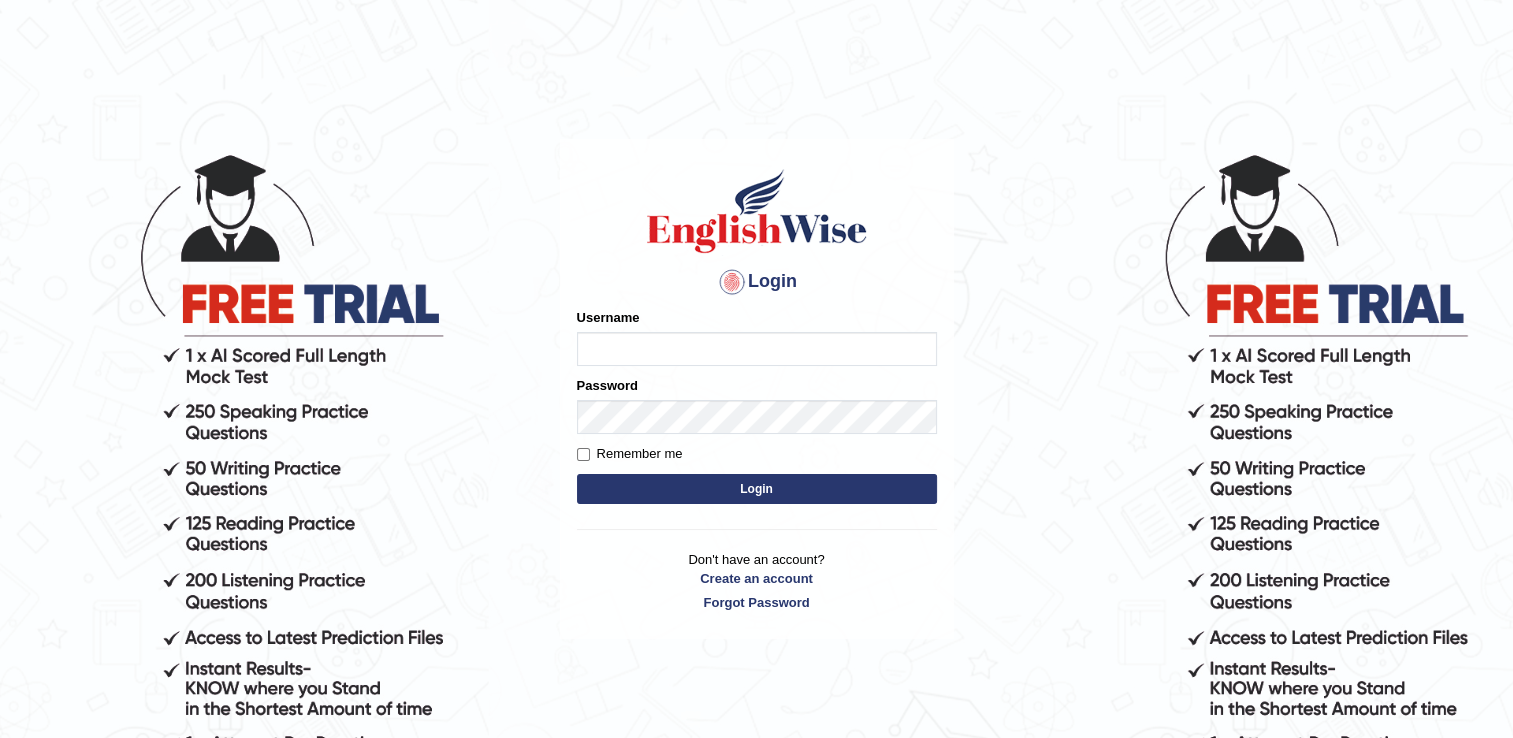 type on "naswar" 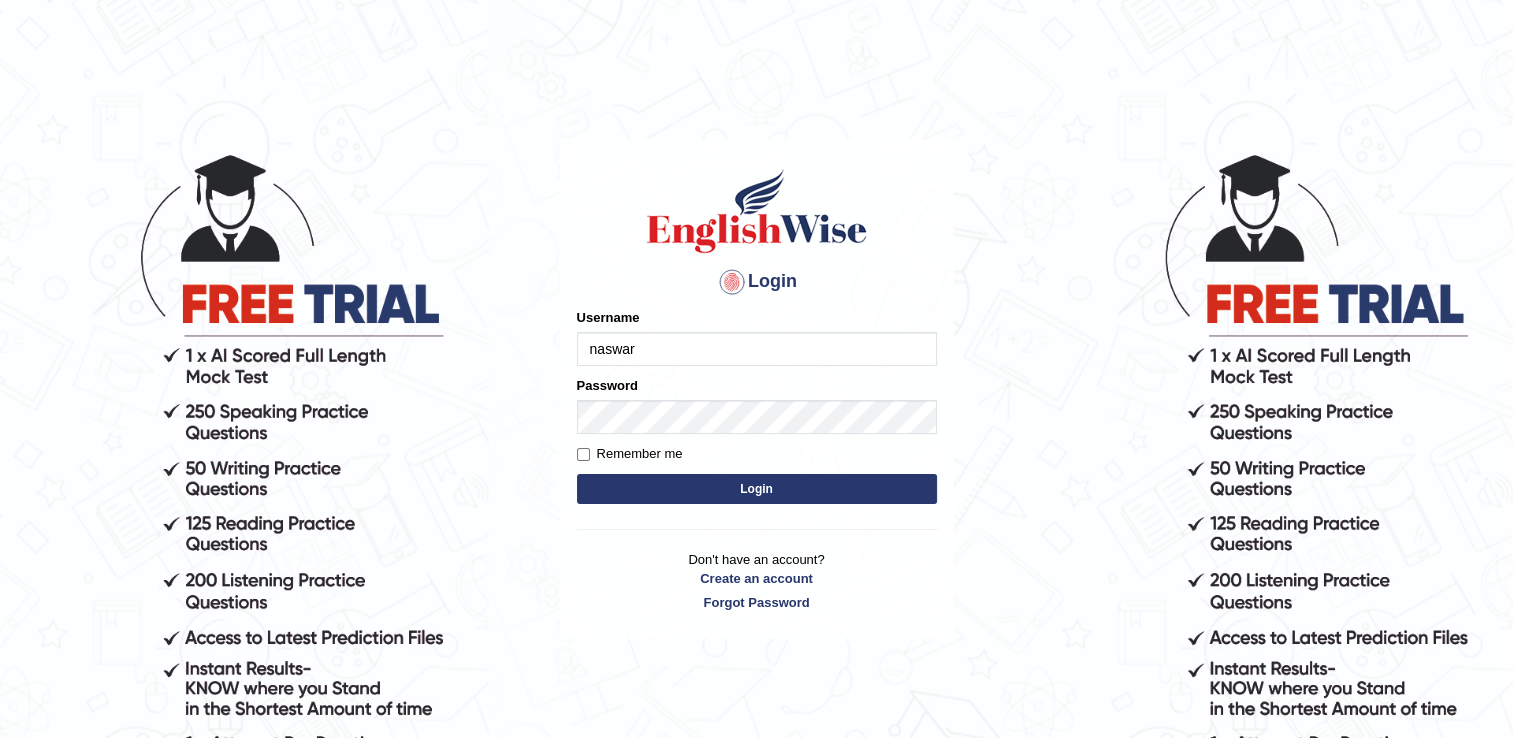 click on "Login" at bounding box center (757, 489) 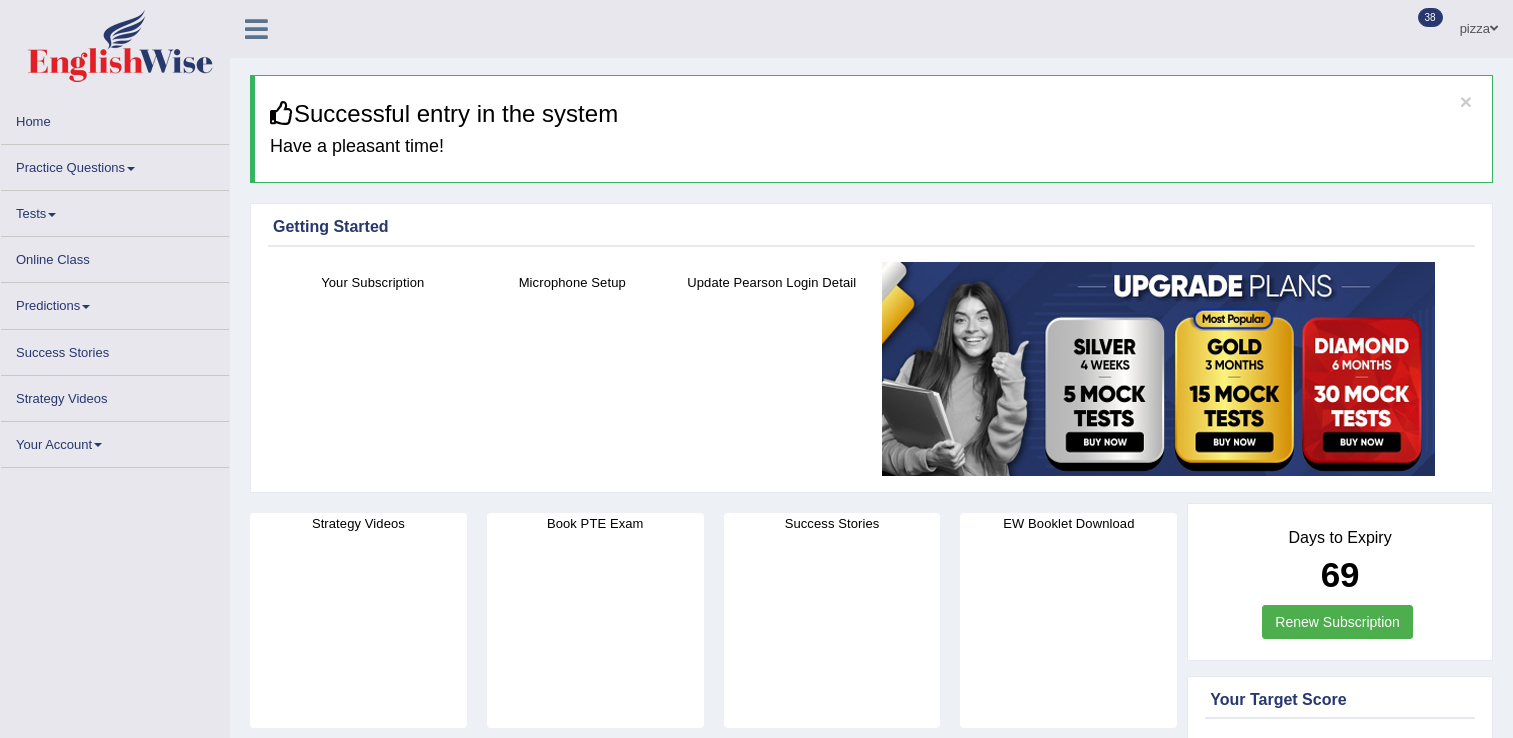 scroll, scrollTop: 0, scrollLeft: 0, axis: both 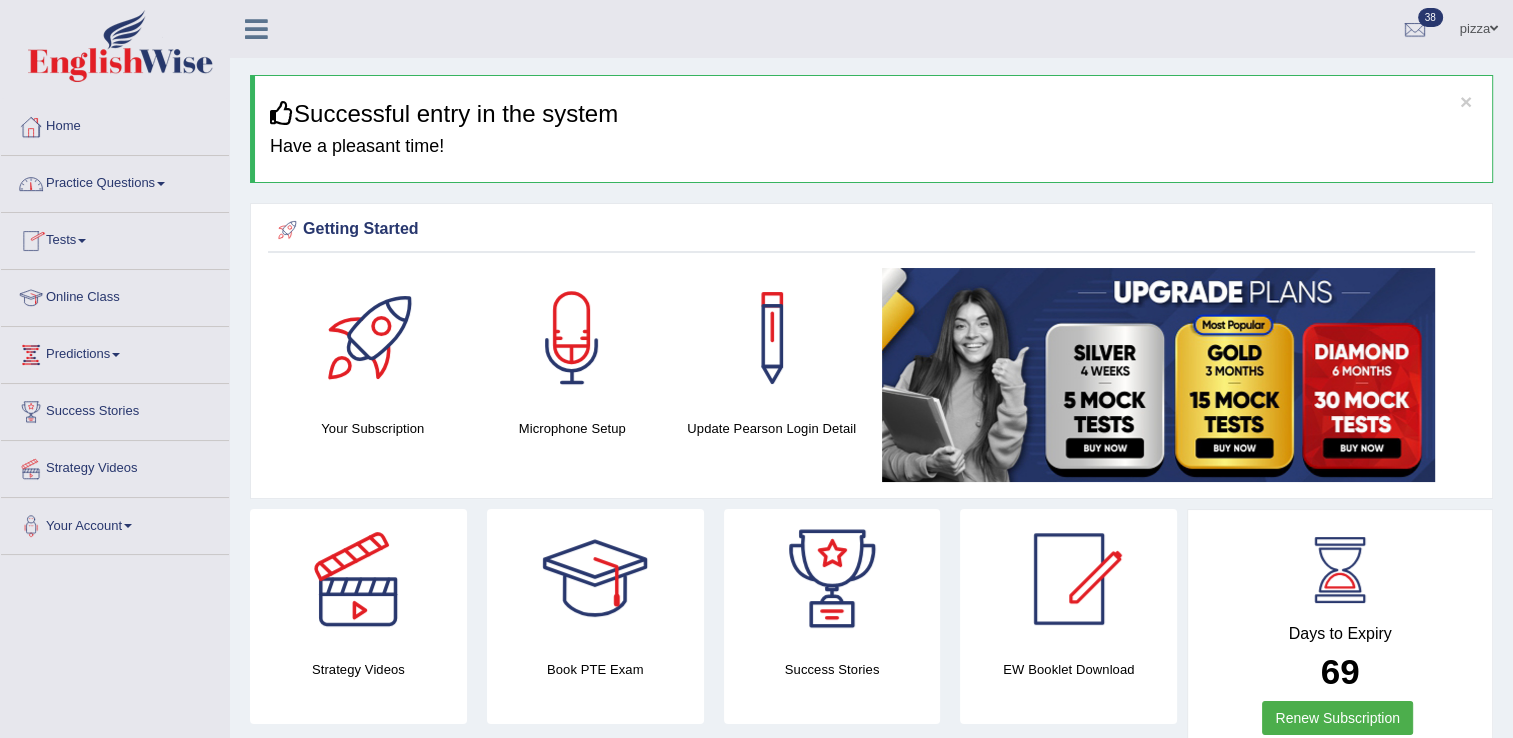click on "Practice Questions" at bounding box center (115, 181) 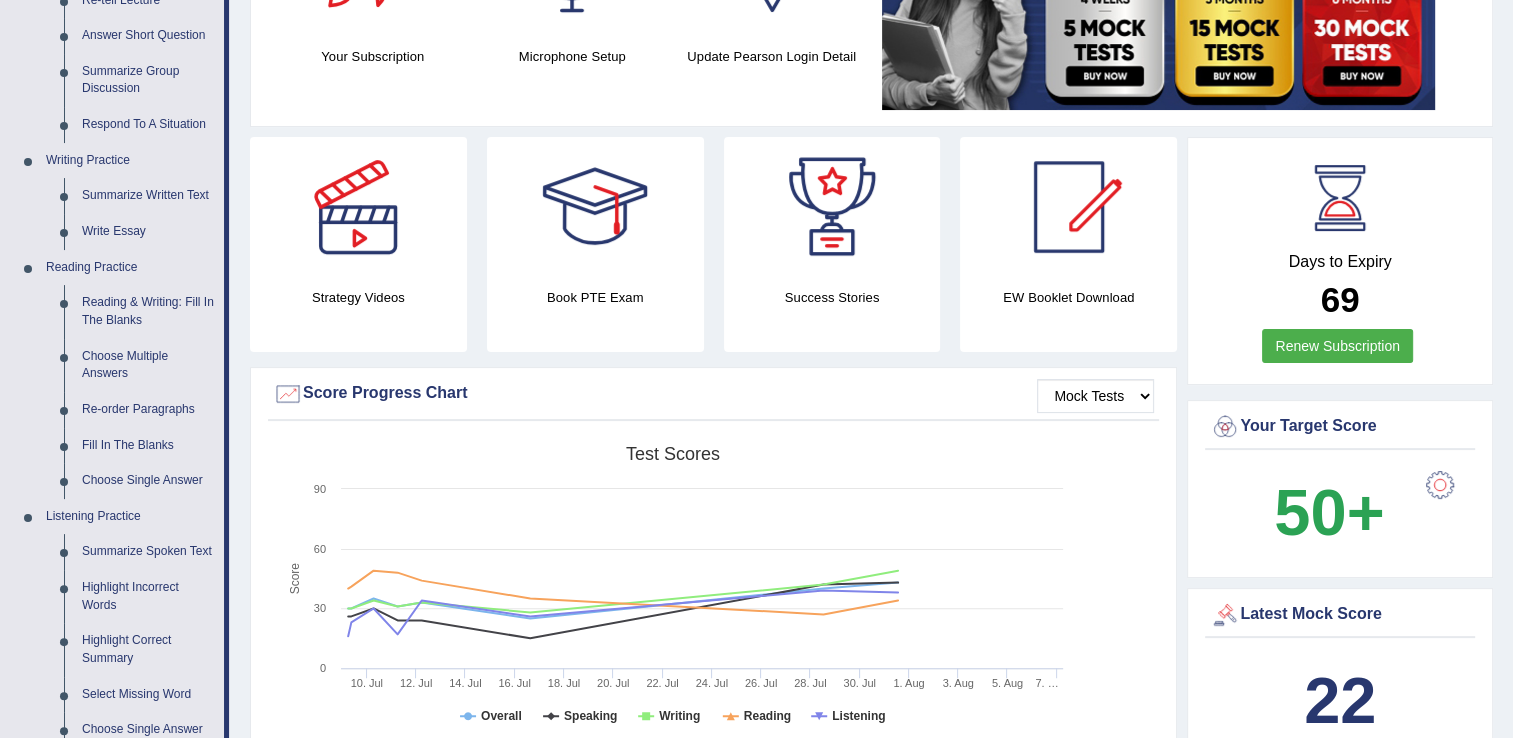 scroll, scrollTop: 412, scrollLeft: 0, axis: vertical 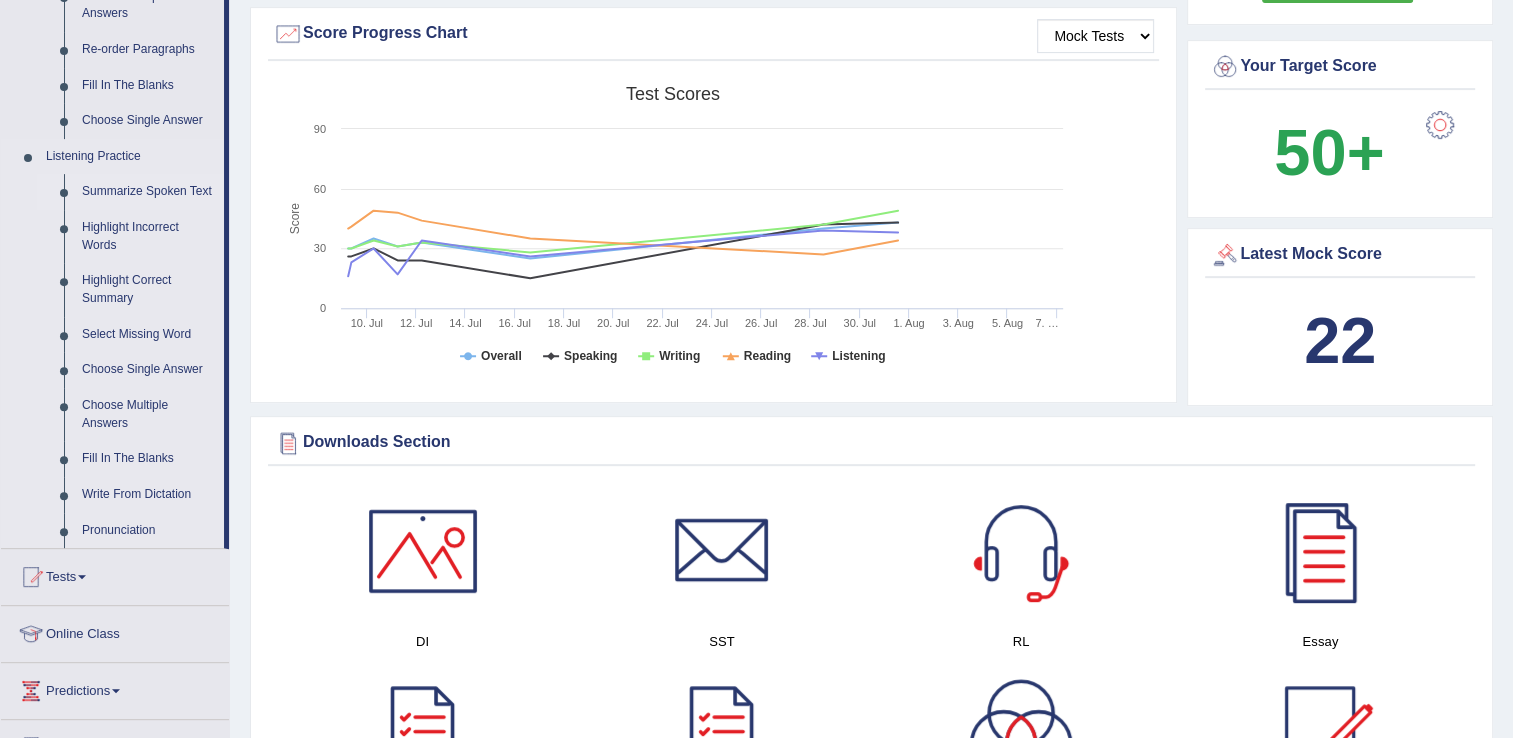 click on "Summarize Spoken Text" at bounding box center (148, 192) 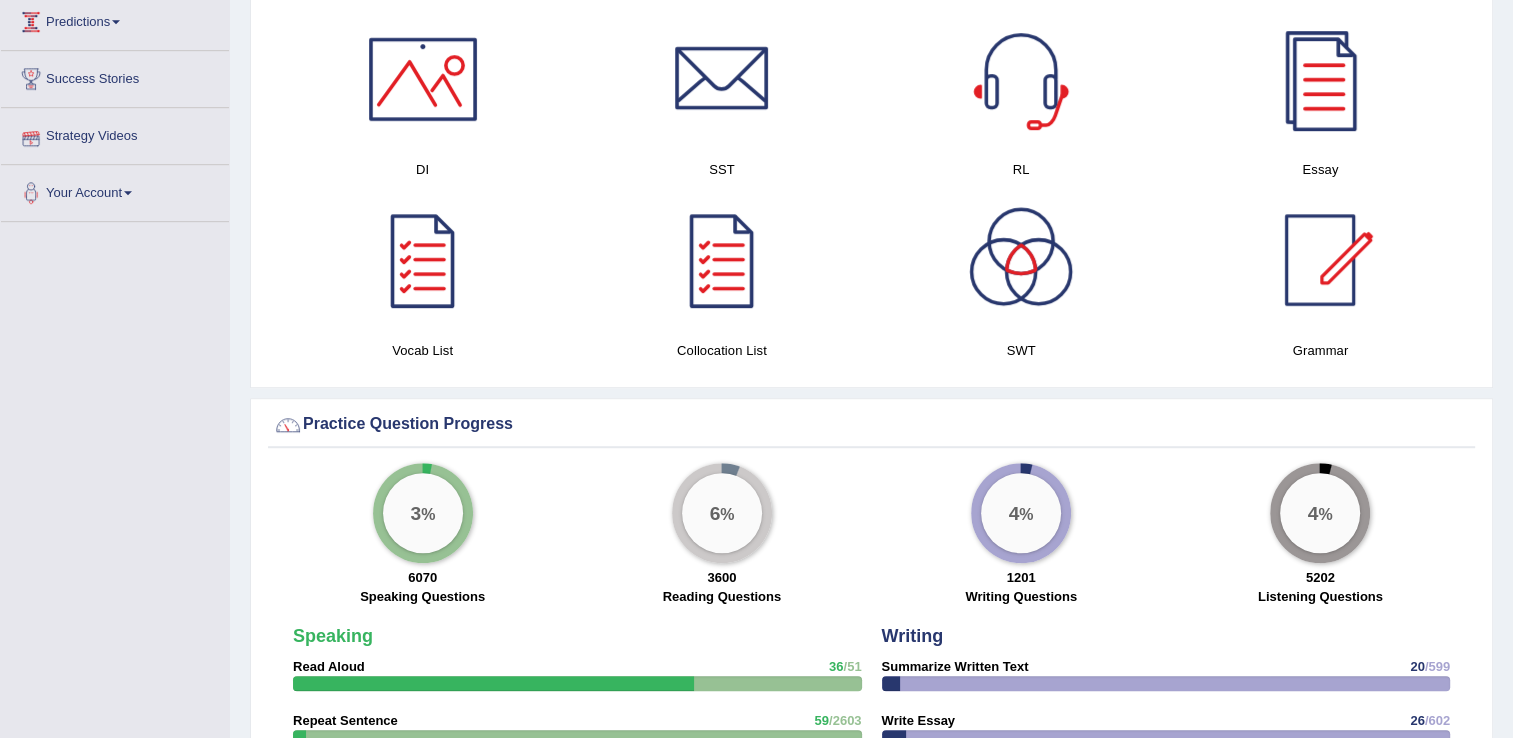 scroll, scrollTop: 1049, scrollLeft: 0, axis: vertical 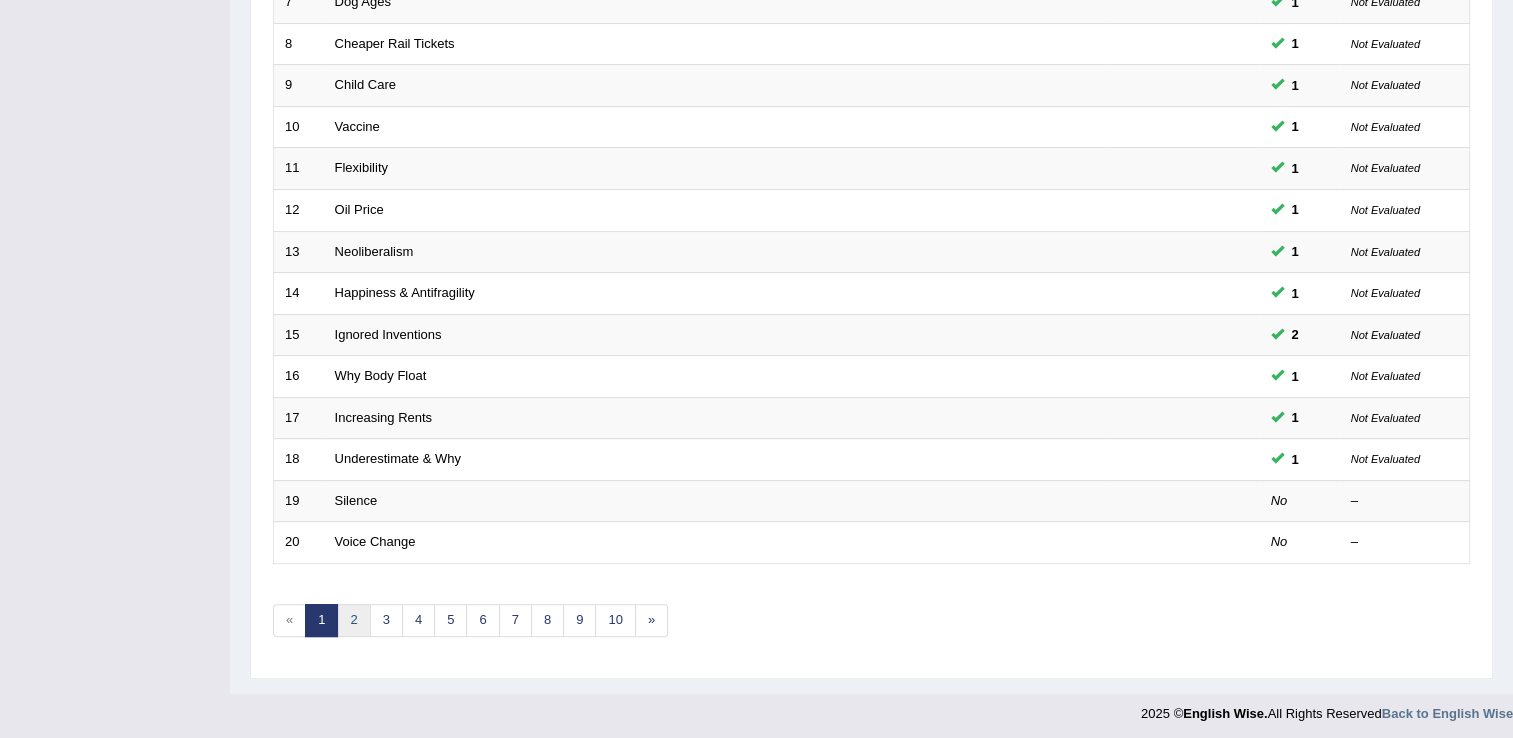 click on "2" at bounding box center (353, 620) 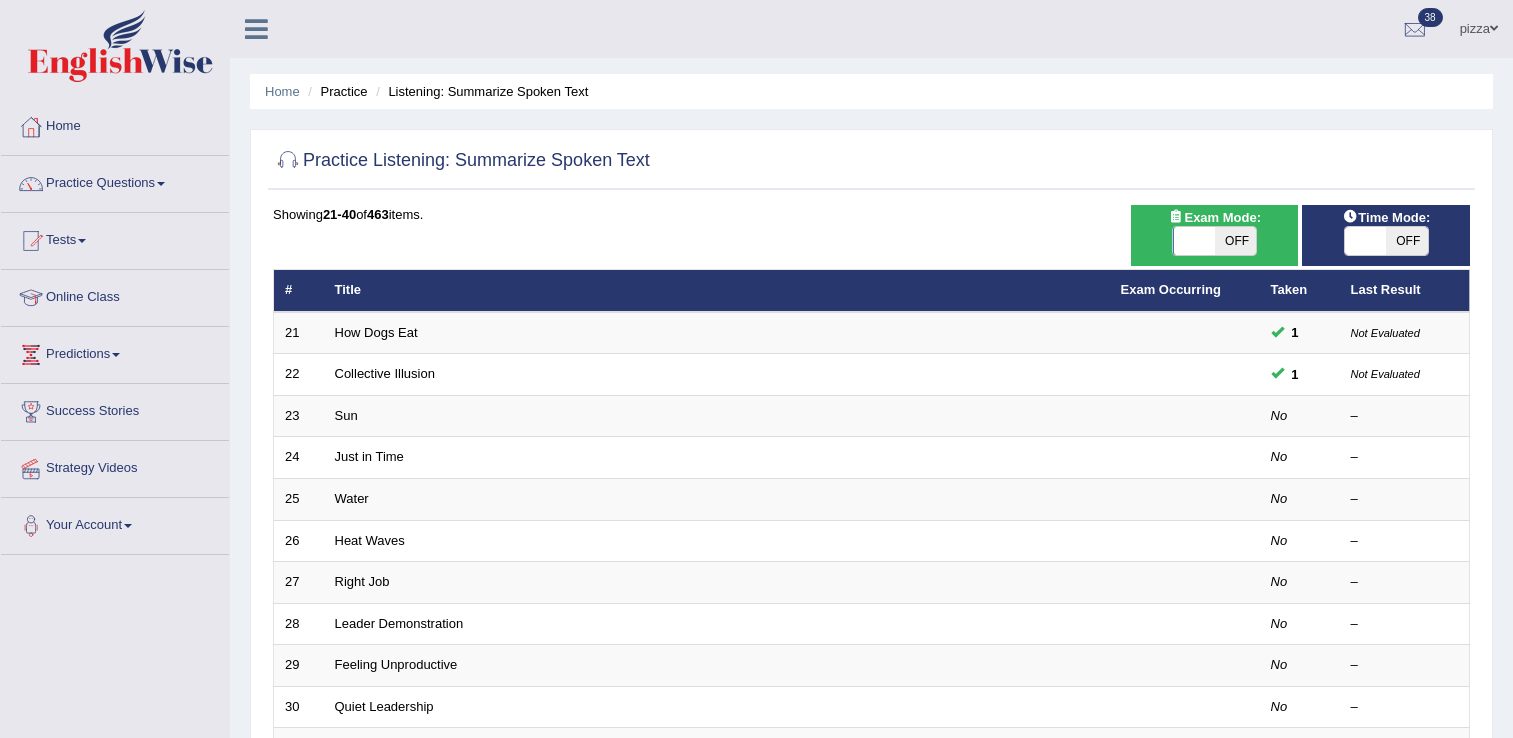 scroll, scrollTop: 0, scrollLeft: 0, axis: both 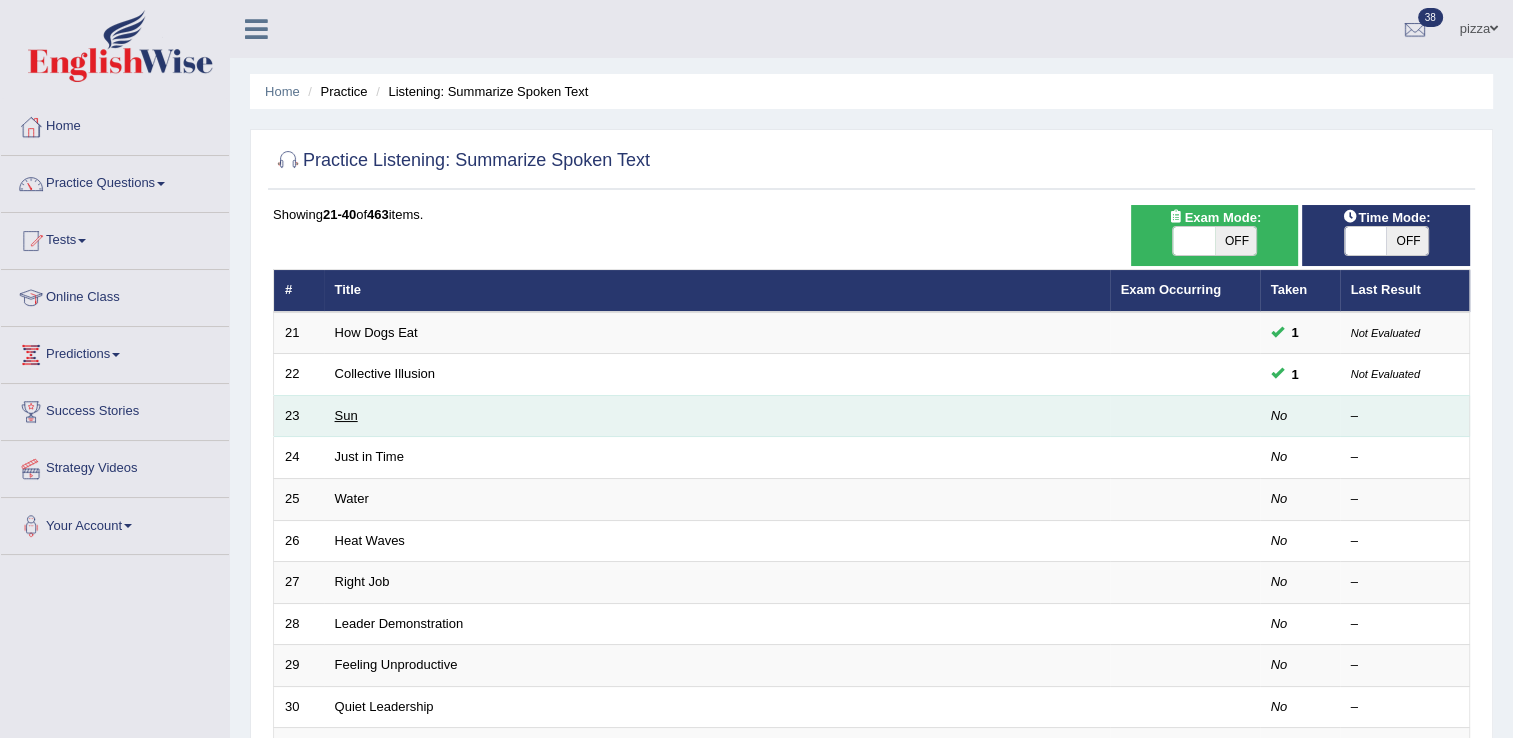 click on "Sun" at bounding box center [346, 415] 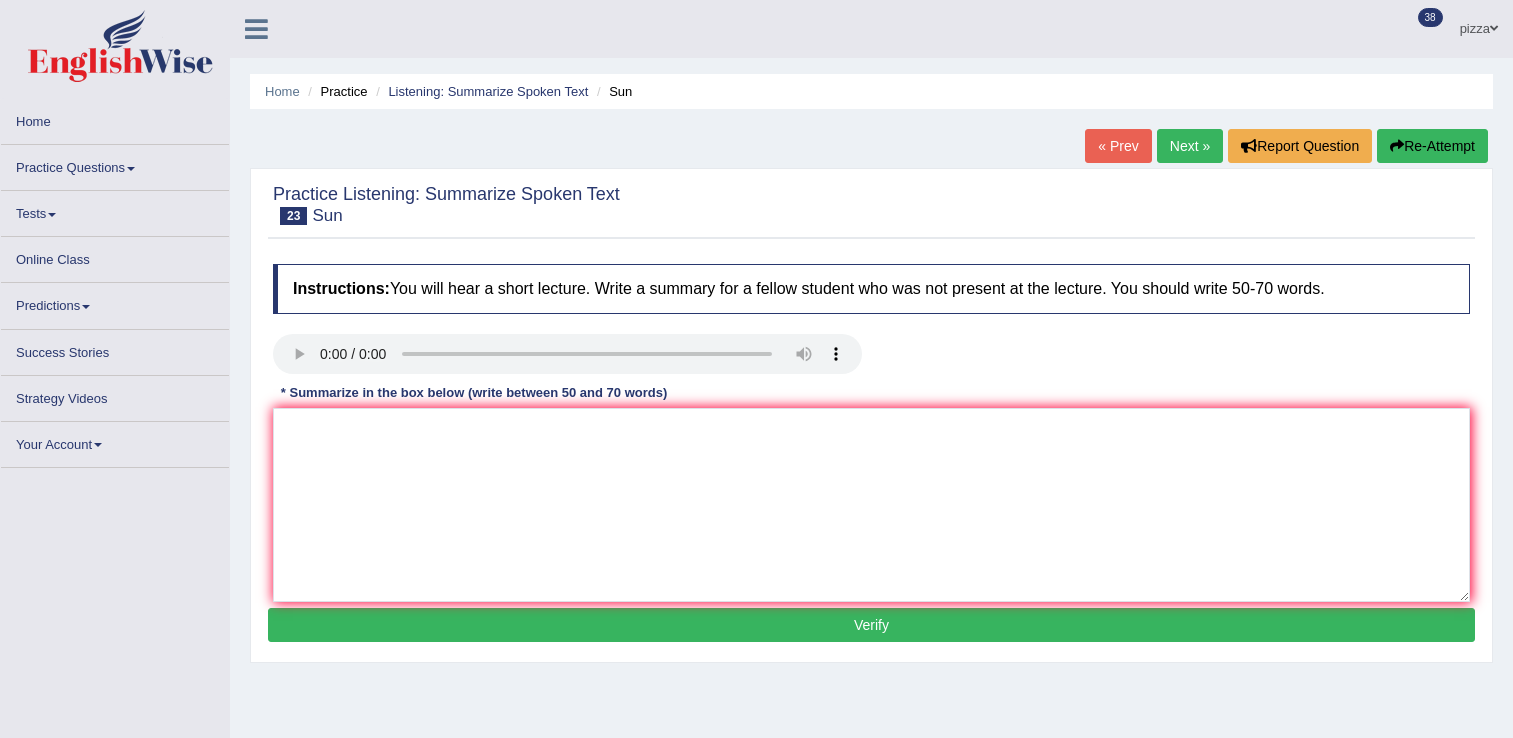 scroll, scrollTop: 0, scrollLeft: 0, axis: both 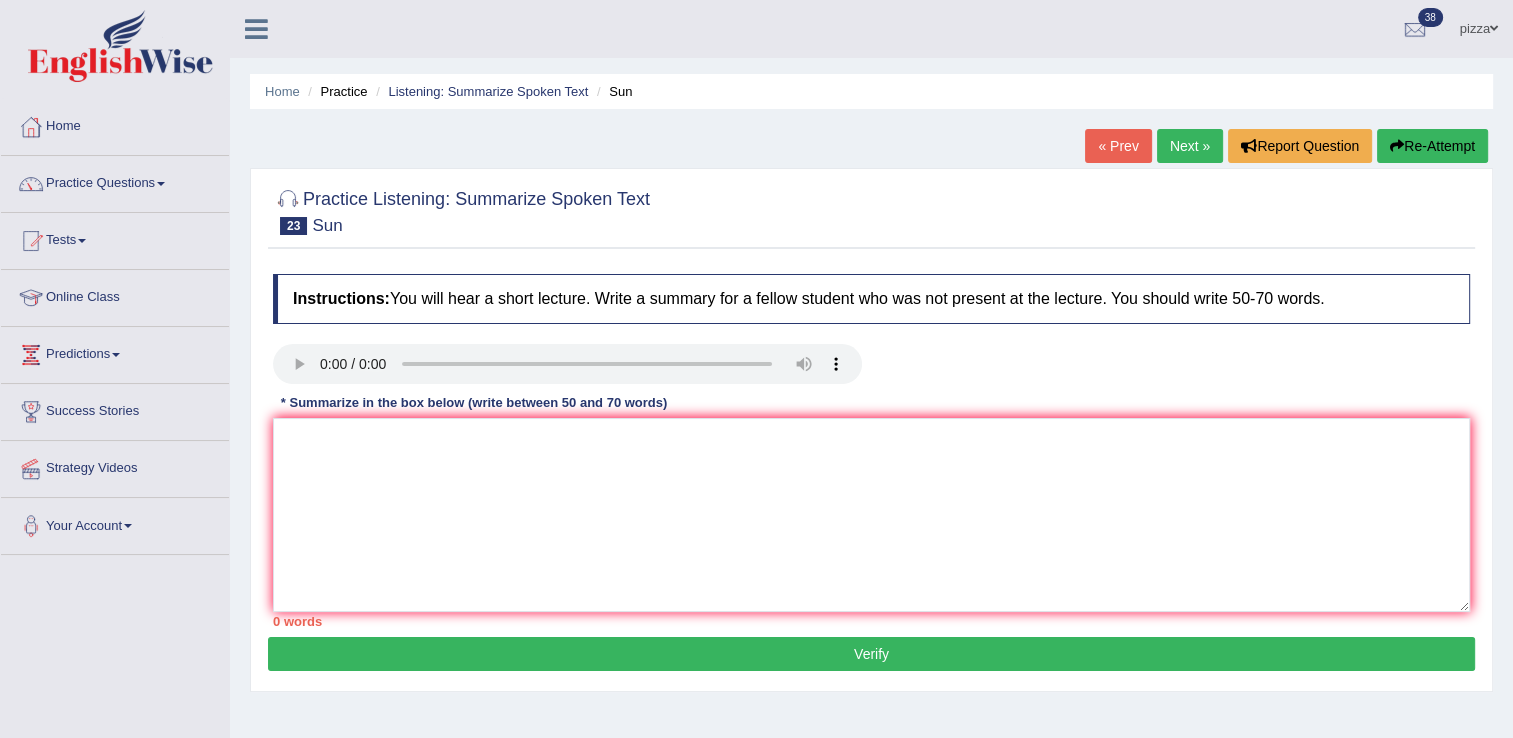 type 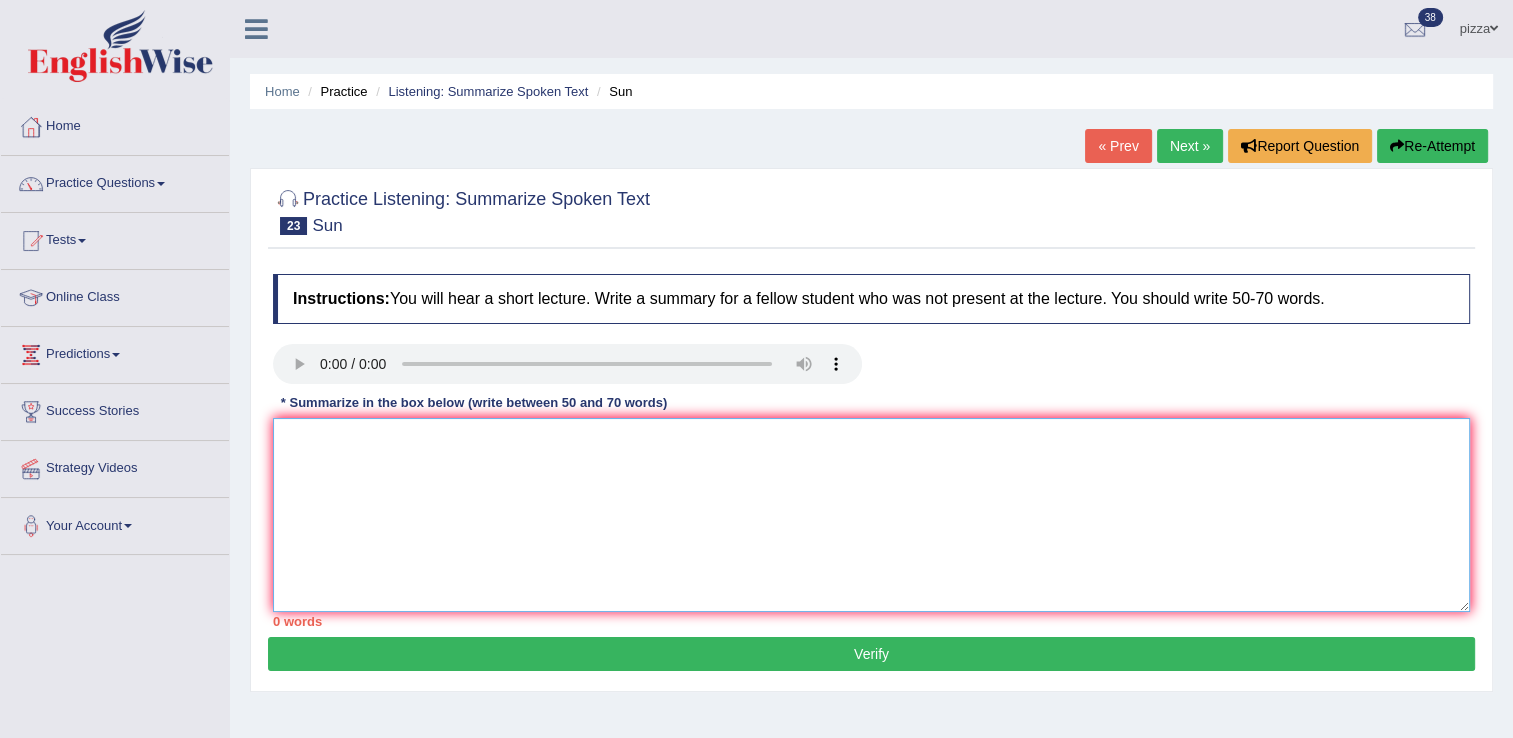 click at bounding box center (871, 515) 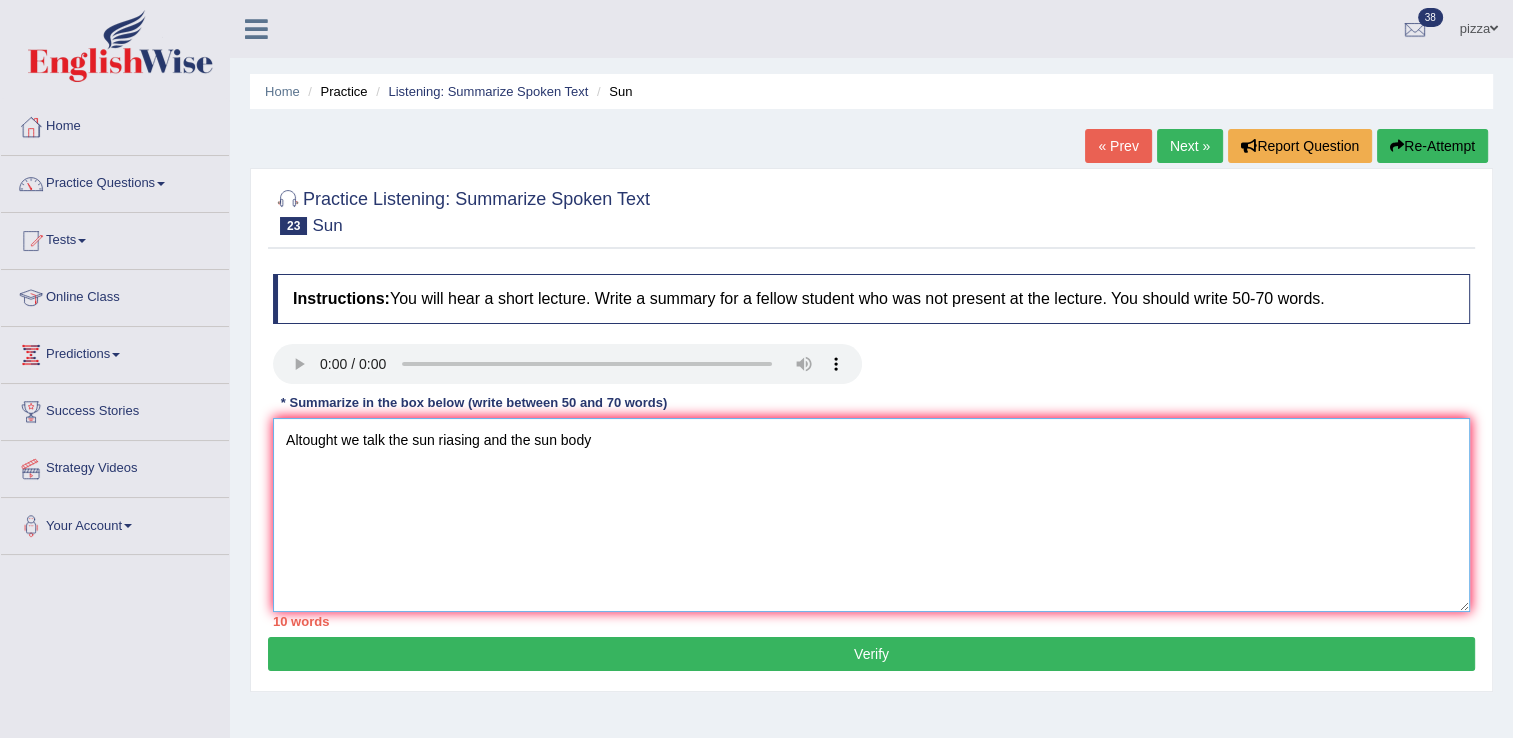 click on "Altought we talk the sun riasing and the sun body" at bounding box center (871, 515) 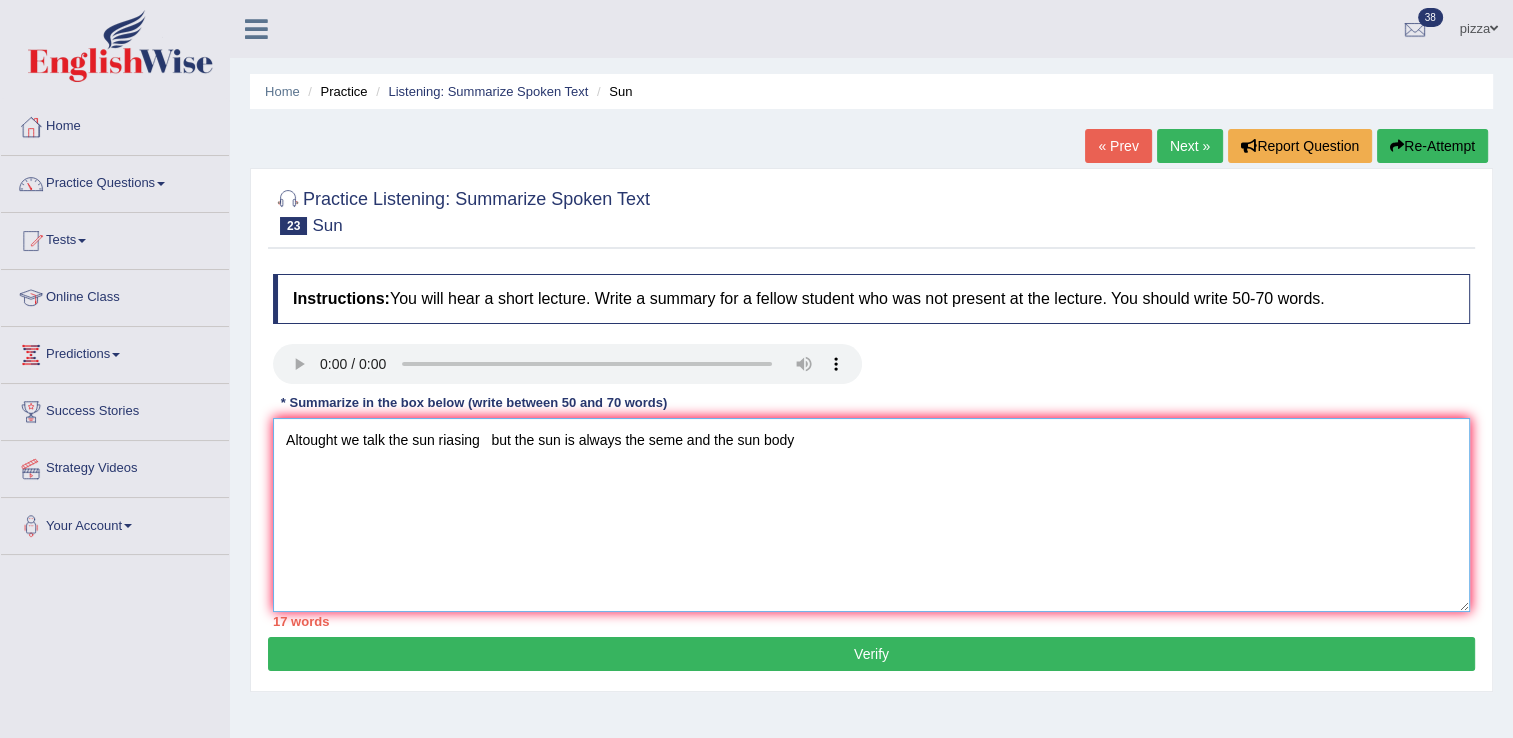 click on "Altought we talk the sun riasing   but the sun is always the seme and the sun body" at bounding box center (871, 515) 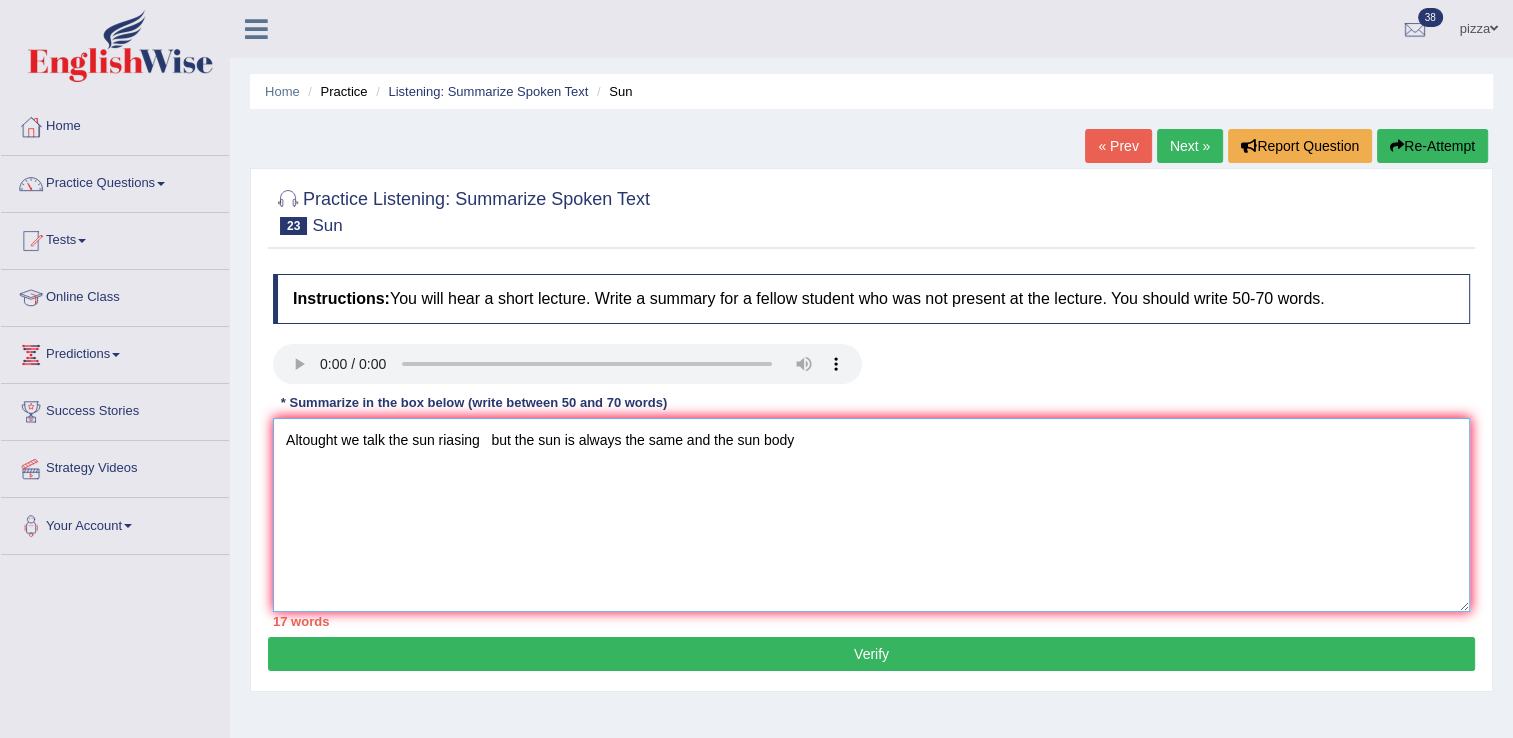 click on "Altought we talk the sun riasing   but the sun is always the same and the sun body" at bounding box center [871, 515] 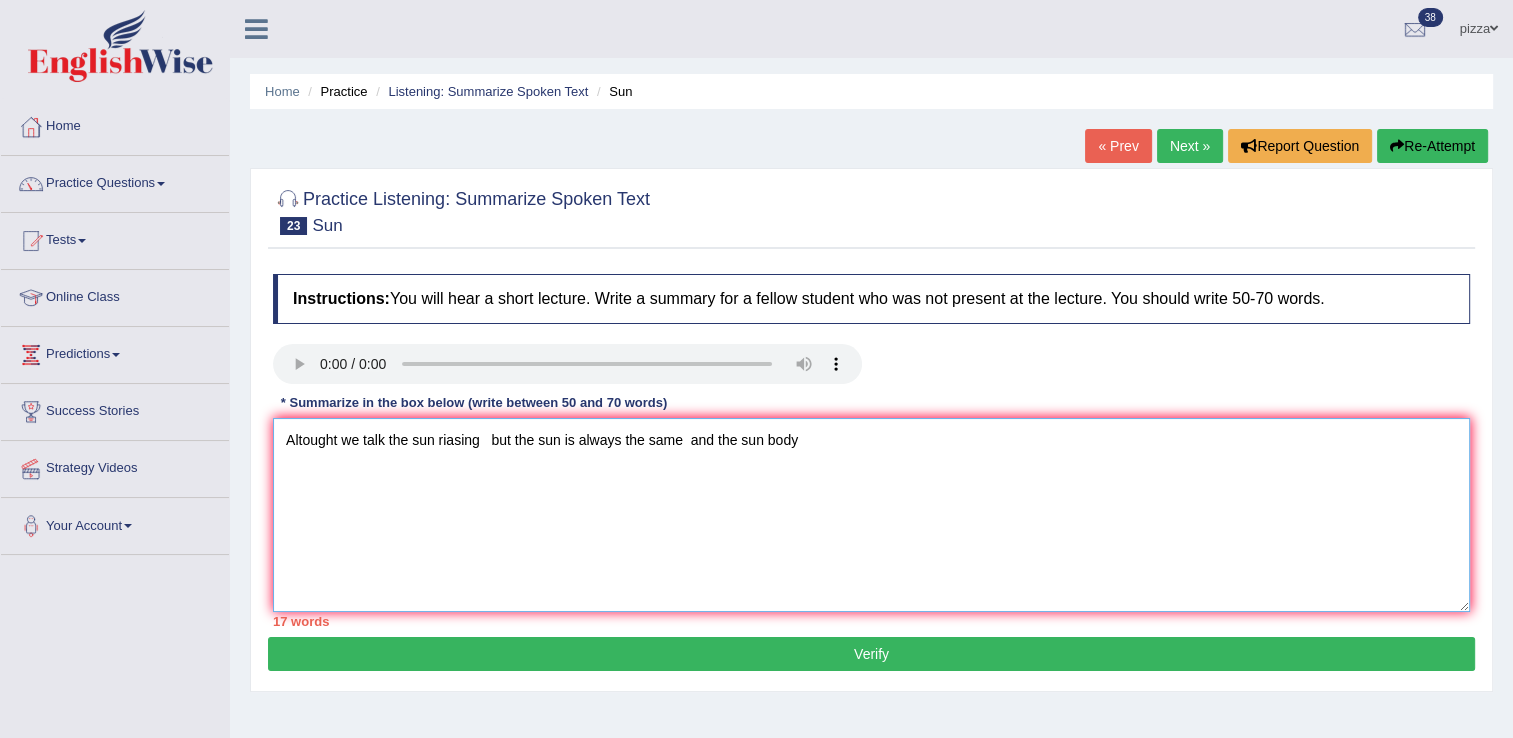 click on "Altought we talk the sun riasing   but the sun is always the same  and the sun body" at bounding box center (871, 515) 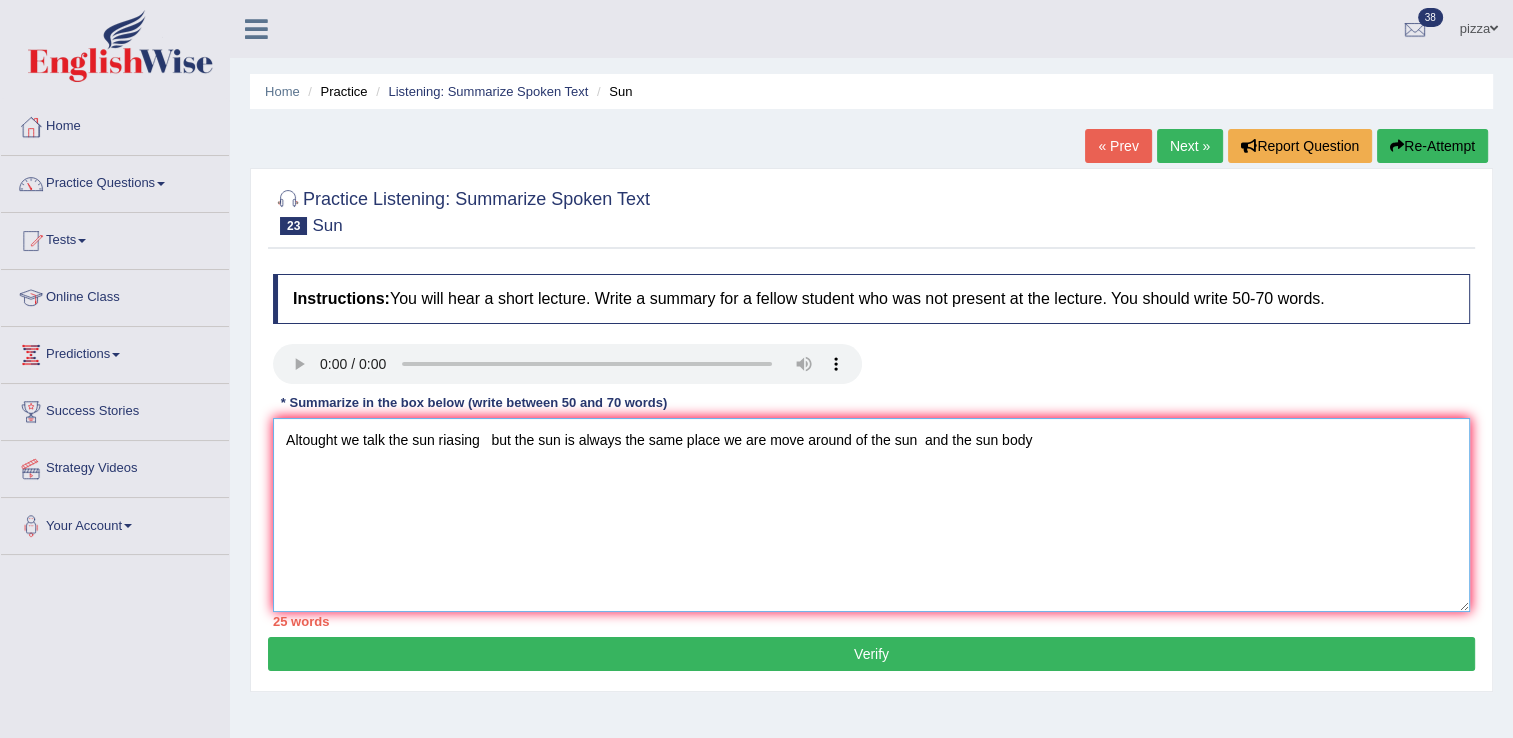 click on "Altought we talk the sun riasing   but the sun is always the same place we are move around of the sun  and the sun body" at bounding box center (871, 515) 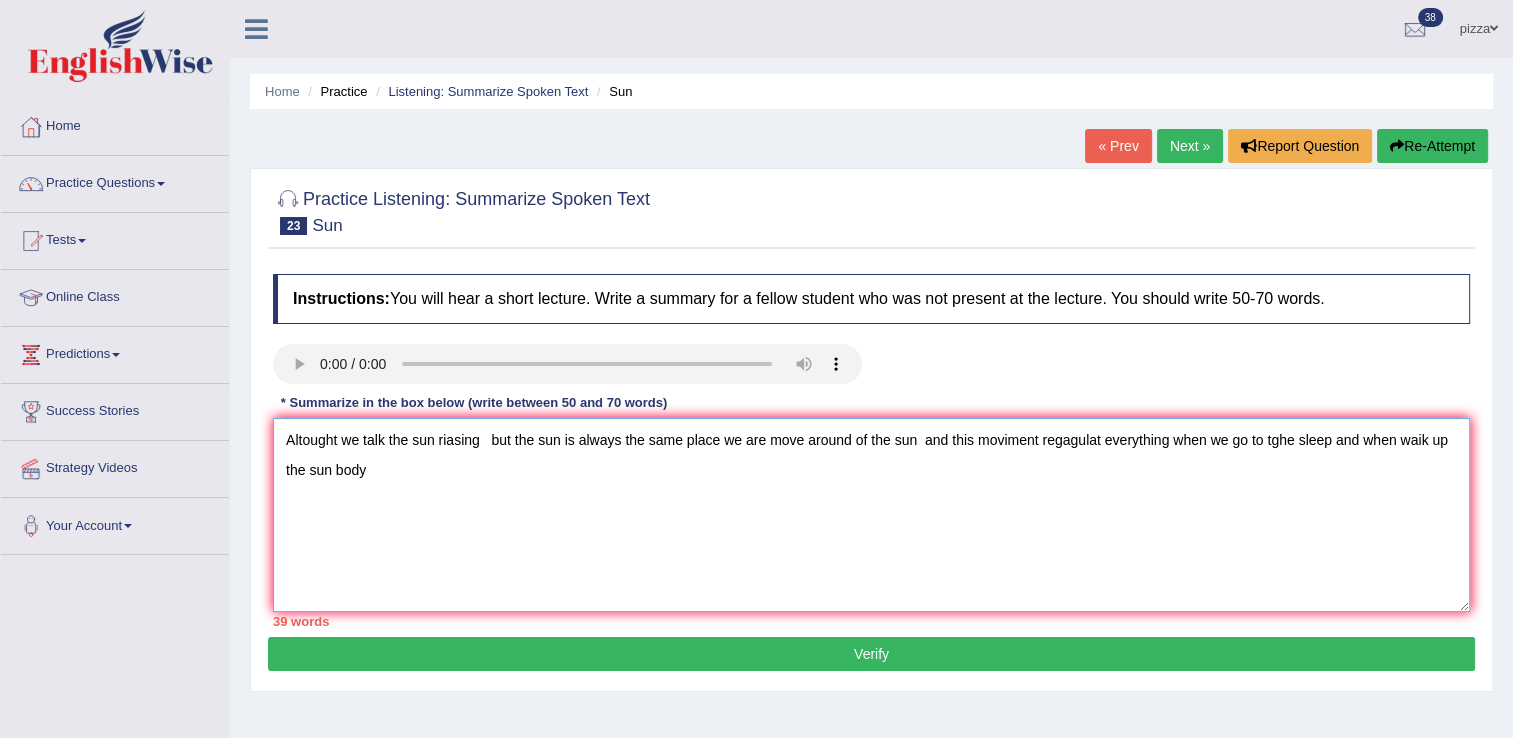 click on "Altought we talk the sun riasing   but the sun is always the same place we are move around of the sun  and this moviment regagulat everything when we go to tghe sleep and when waik up the sun body" at bounding box center [871, 515] 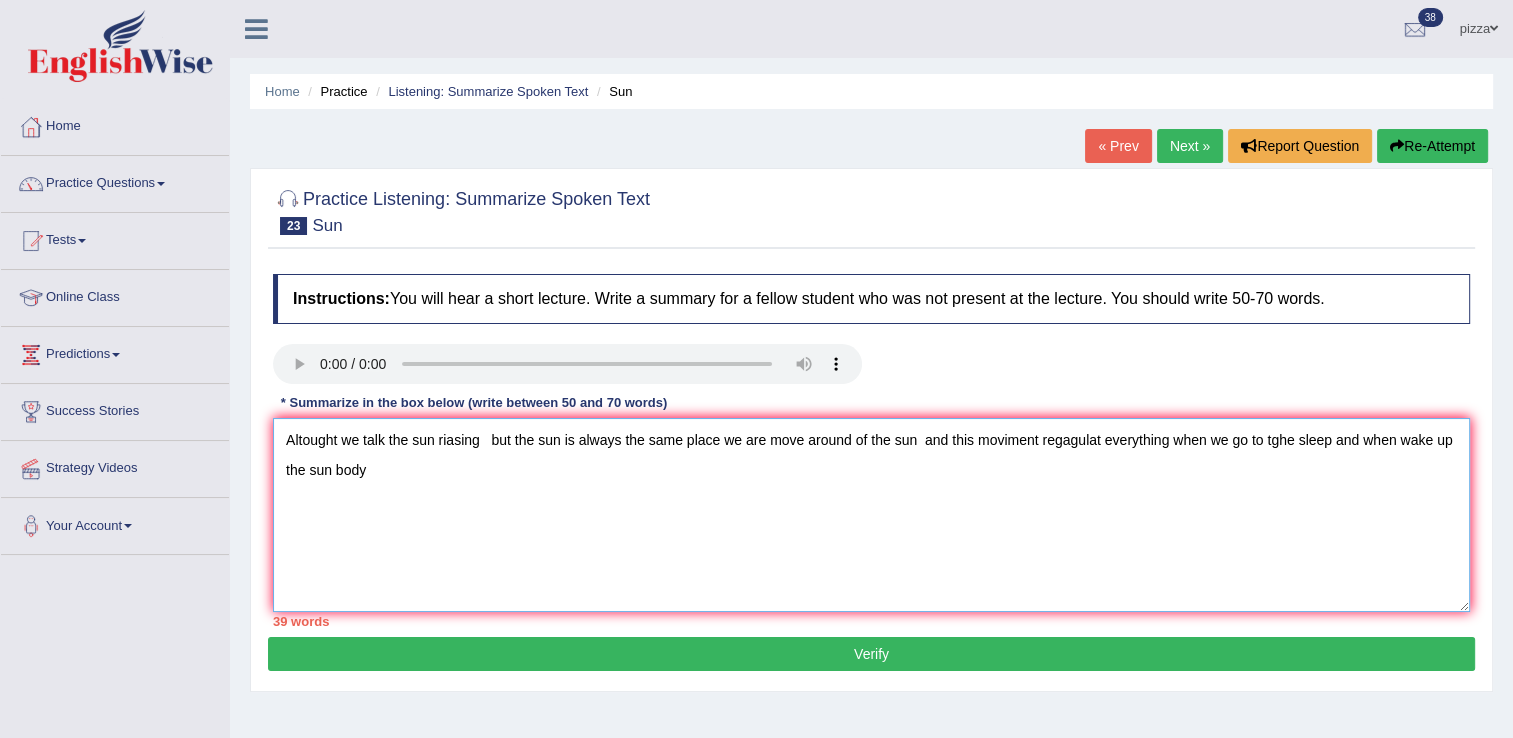 click on "Altought we talk the sun riasing   but the sun is always the same place we are move around of the sun  and this moviment regagulat everything when we go to tghe sleep and when wake up the sun body" at bounding box center (871, 515) 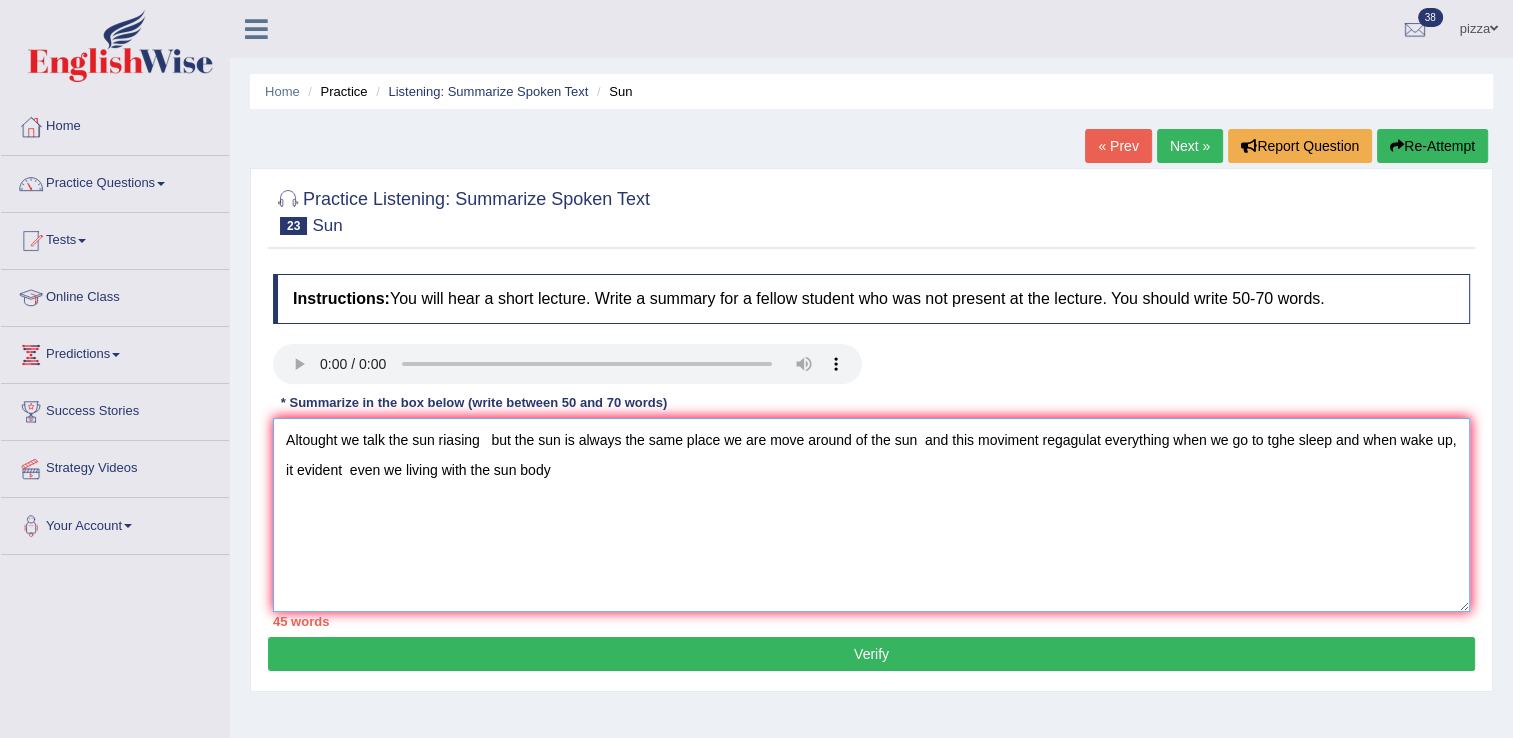 click on "Altought we talk the sun riasing   but the sun is always the same place we are move around of the sun  and this moviment regagulat everything when we go to tghe sleep and when wake up, it evident  even we living with the sun body" at bounding box center [871, 515] 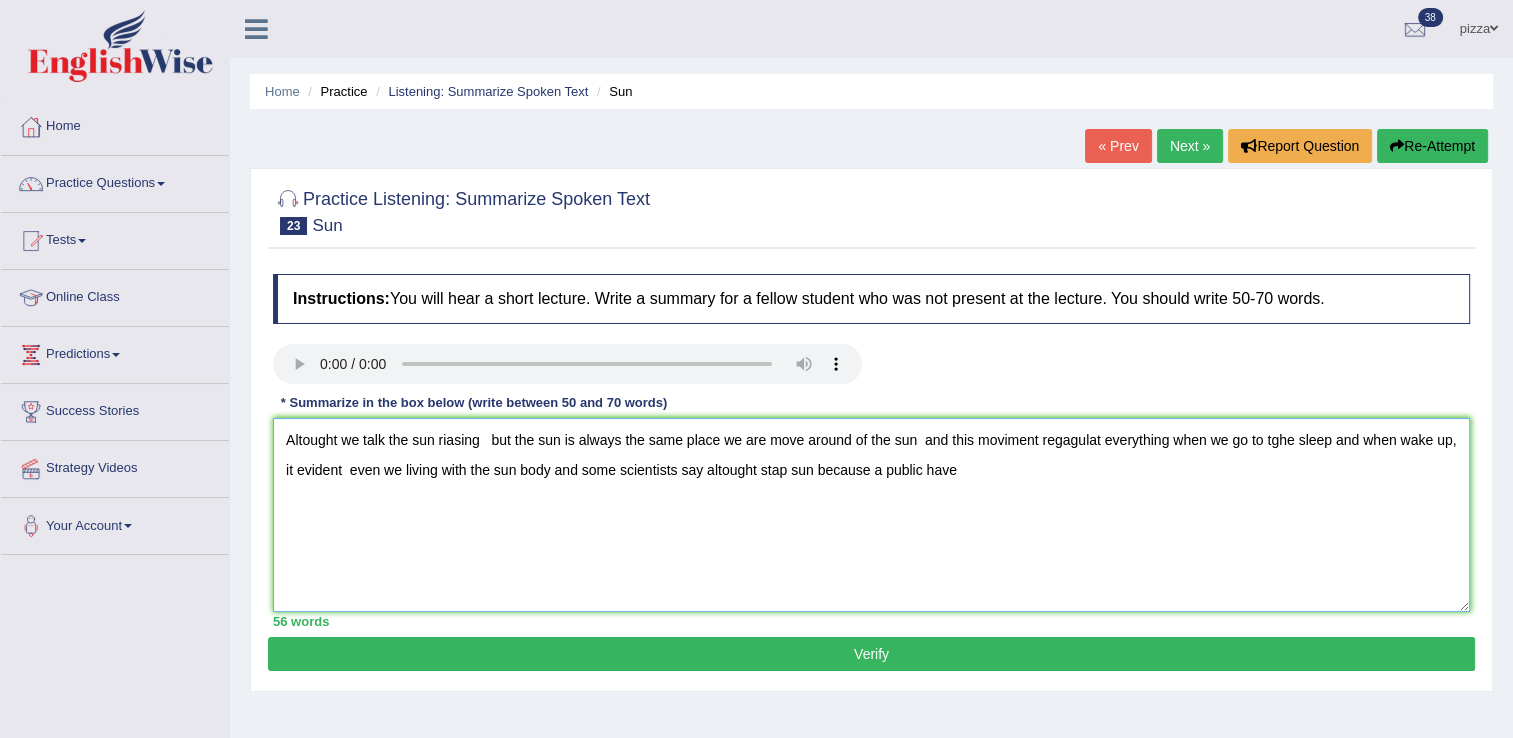 click on "Altought we talk the sun riasing   but the sun is always the same place we are move around of the sun  and this moviment regagulat everything when we go to tghe sleep and when wake up, it evident  even we living with the sun body and some scientists say altought stap sun because a public have" at bounding box center (871, 515) 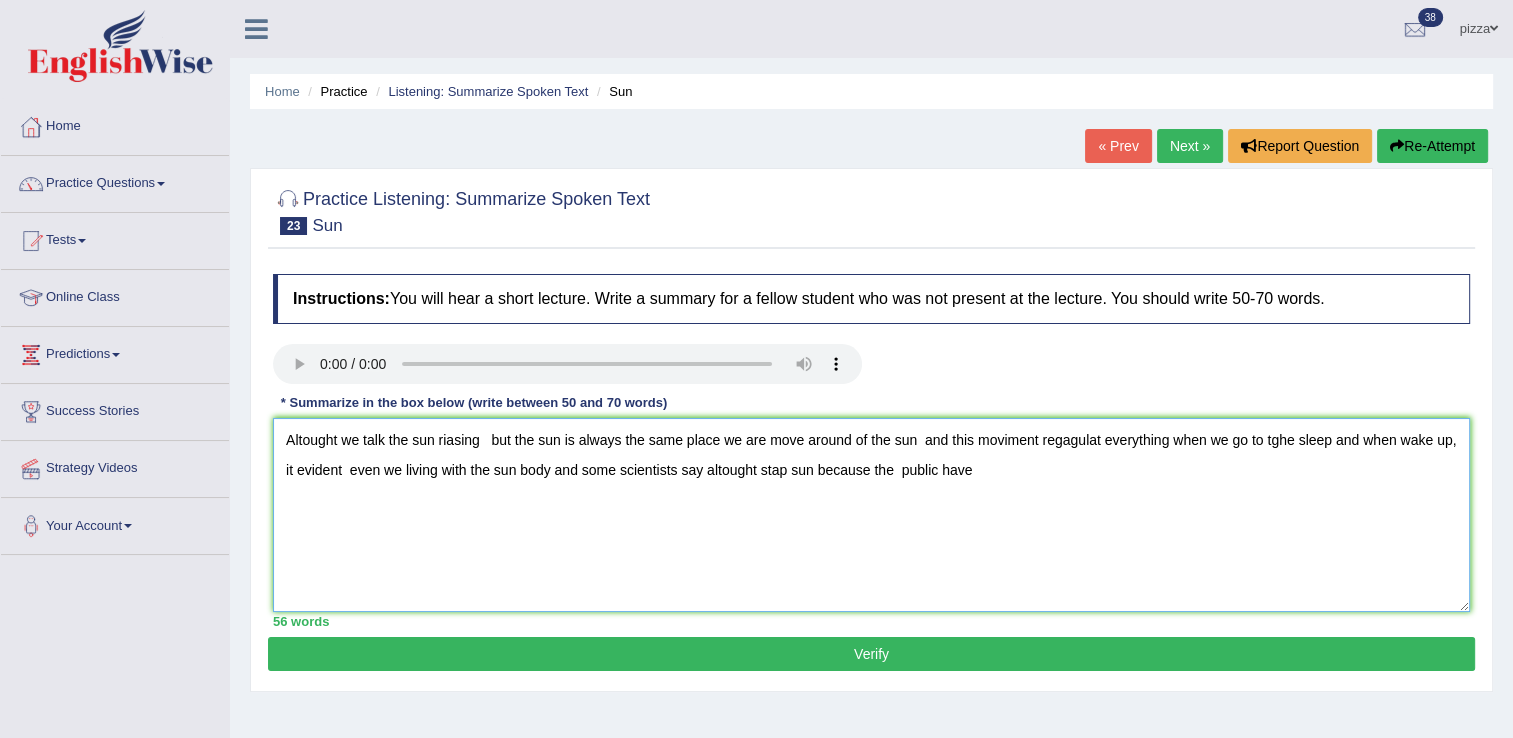 click on "Altought we talk the sun riasing   but the sun is always the same place we are move around of the sun  and this moviment regagulat everything when we go to tghe sleep and when wake up, it evident  even we living with the sun body and some scientists say altought stap sun because the  public have" at bounding box center [871, 515] 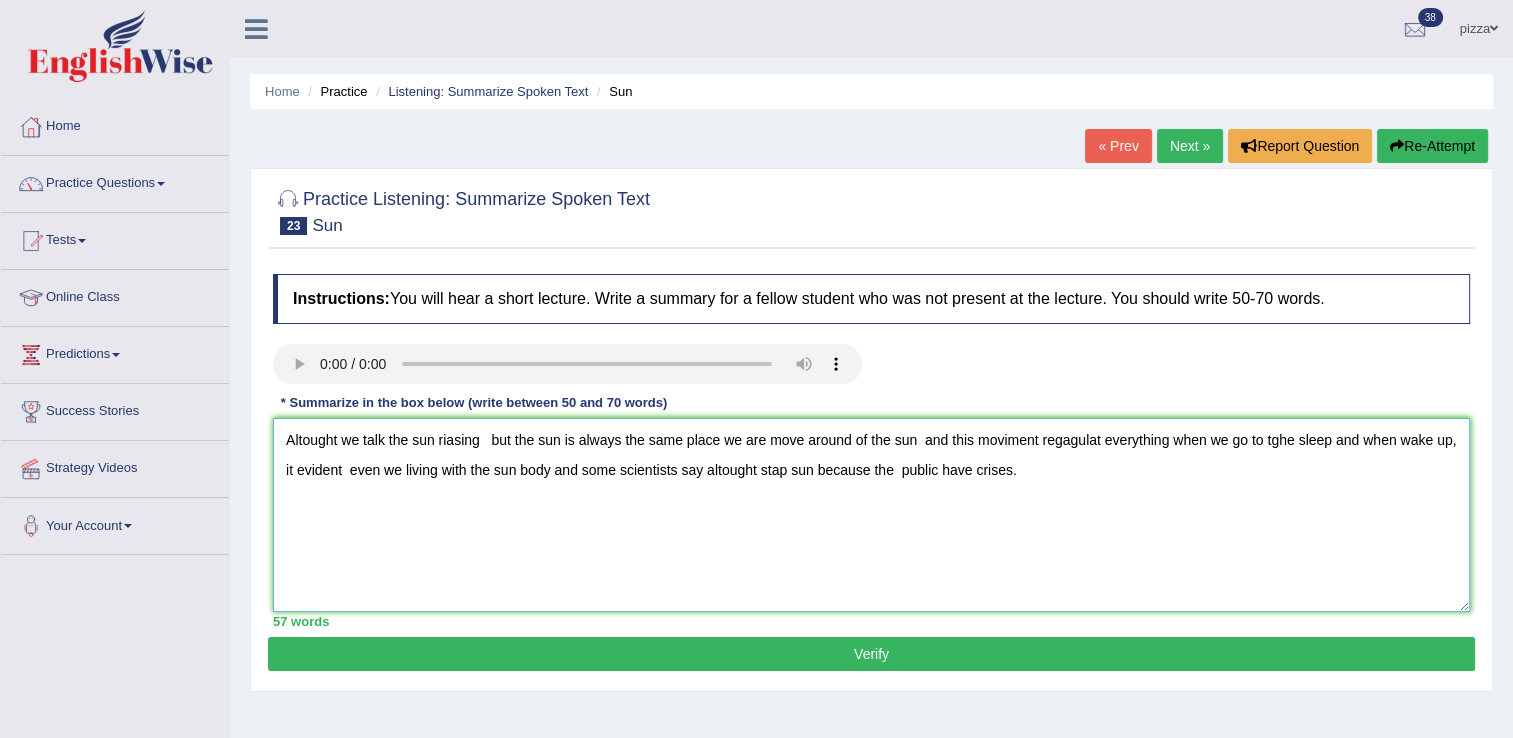 type on "Altought we talk the sun riasing   but the sun is always the same place we are move around of the sun  and this moviment regagulat everything when we go to tghe sleep and when wake up, it evident  even we living with the sun body and some scientists say altought stap sun because the  public have crises." 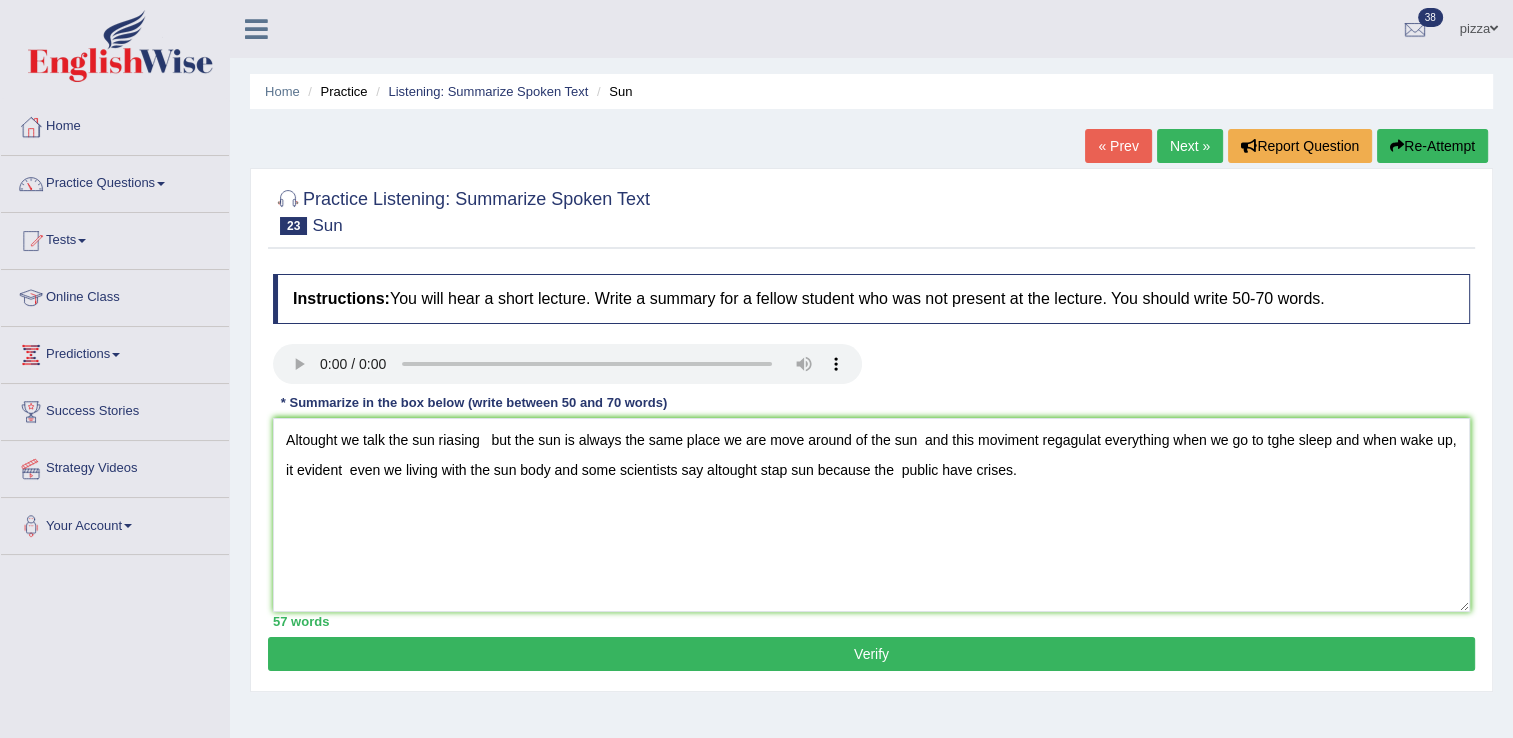 click on "Verify" at bounding box center [871, 654] 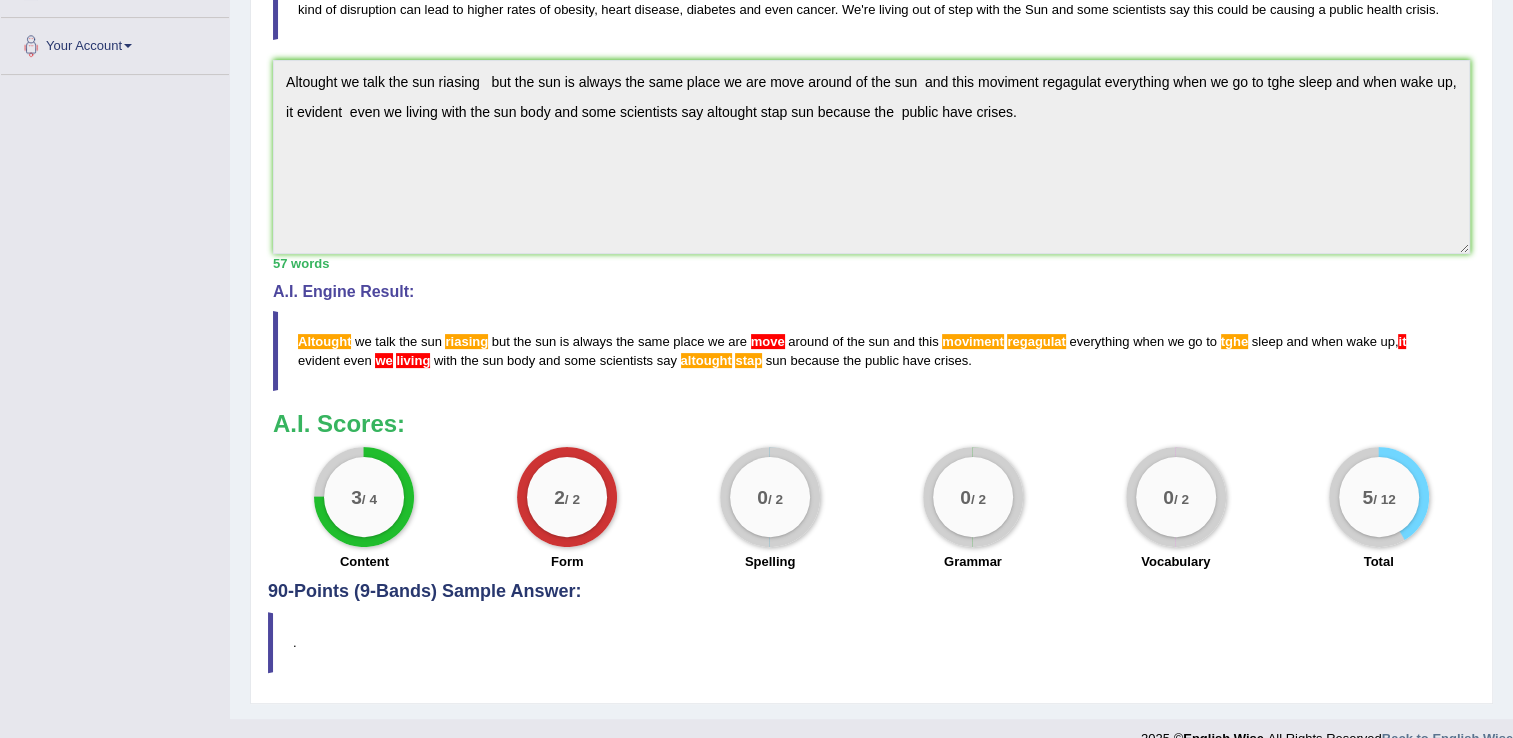 scroll, scrollTop: 492, scrollLeft: 0, axis: vertical 